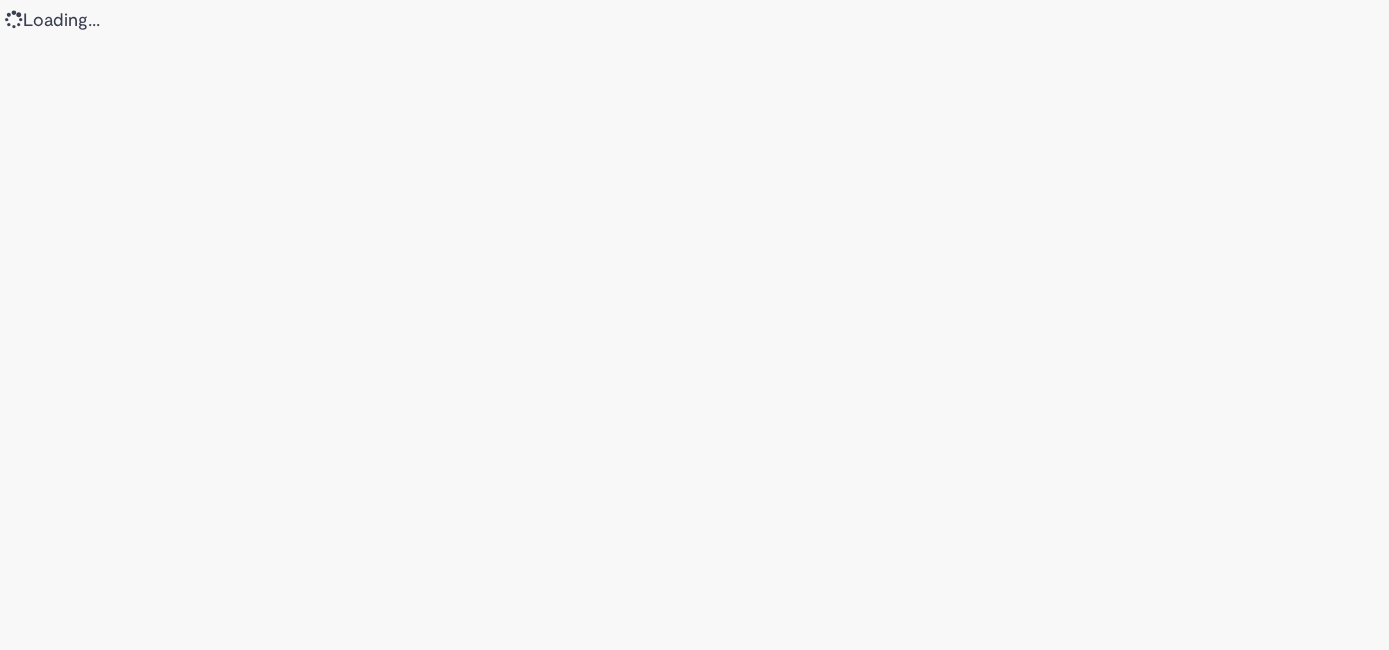 scroll, scrollTop: 0, scrollLeft: 0, axis: both 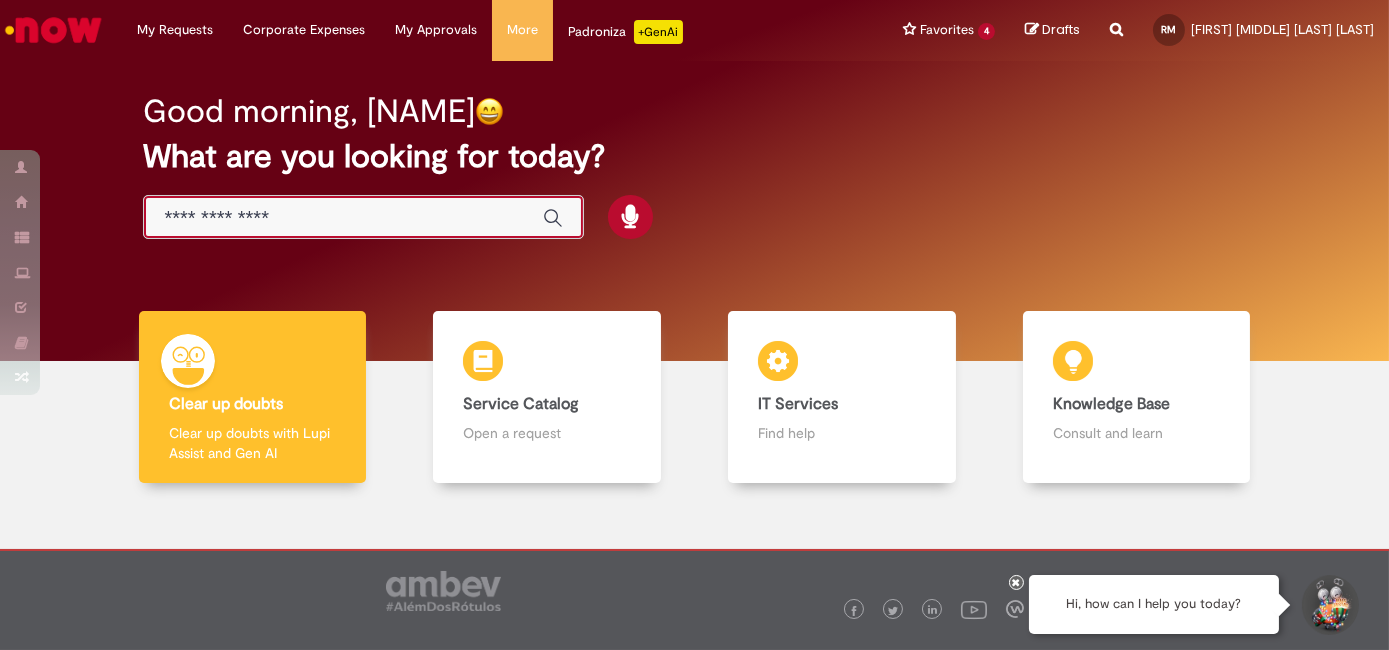click at bounding box center [343, 218] 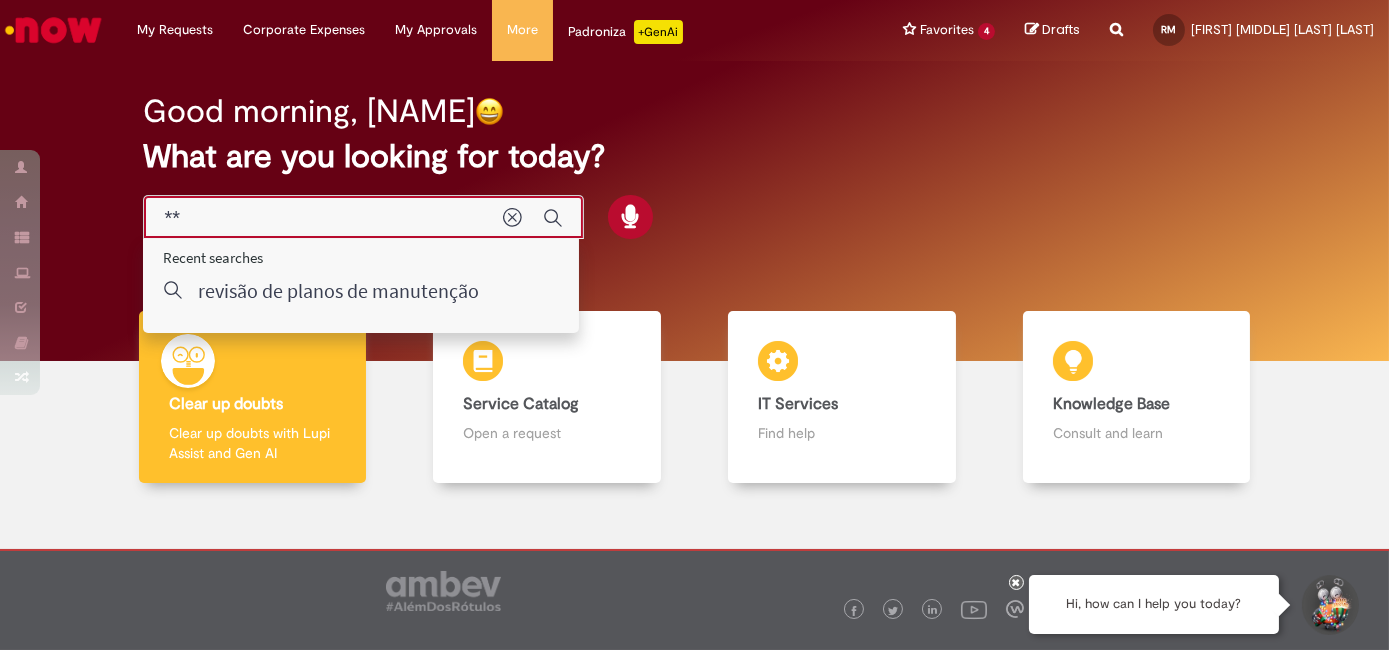 type on "***" 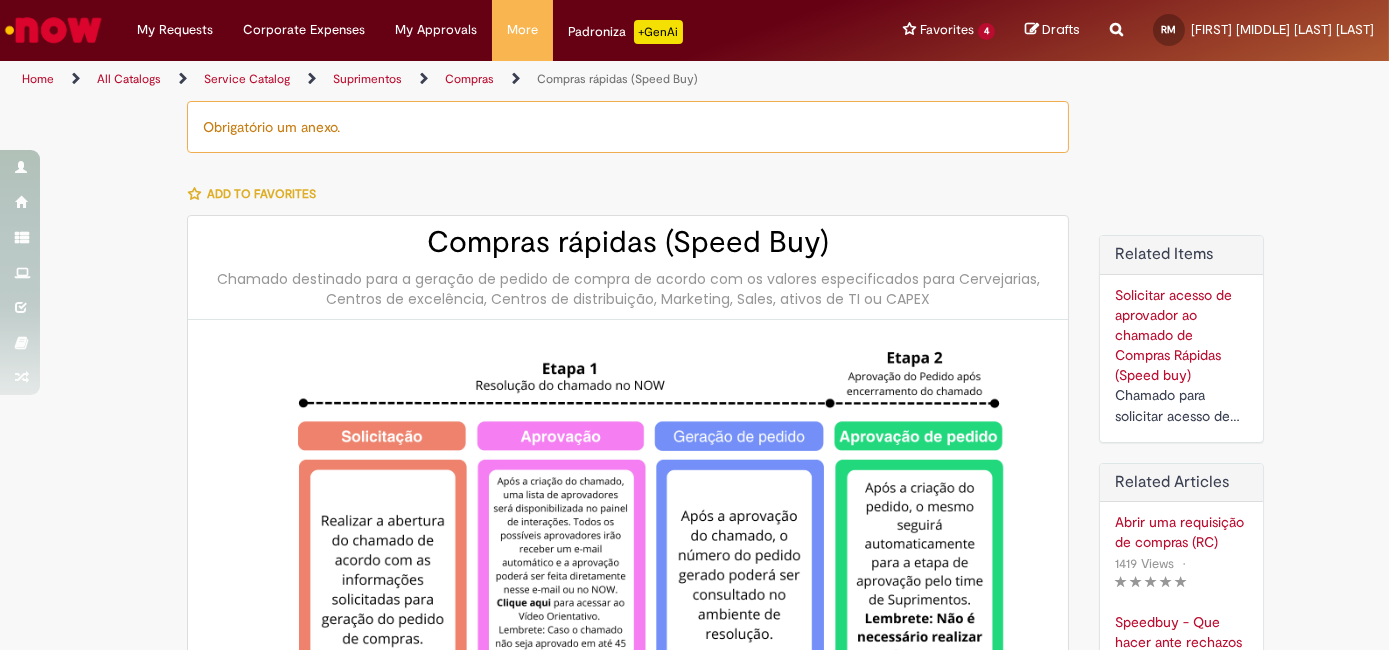 type on "**********" 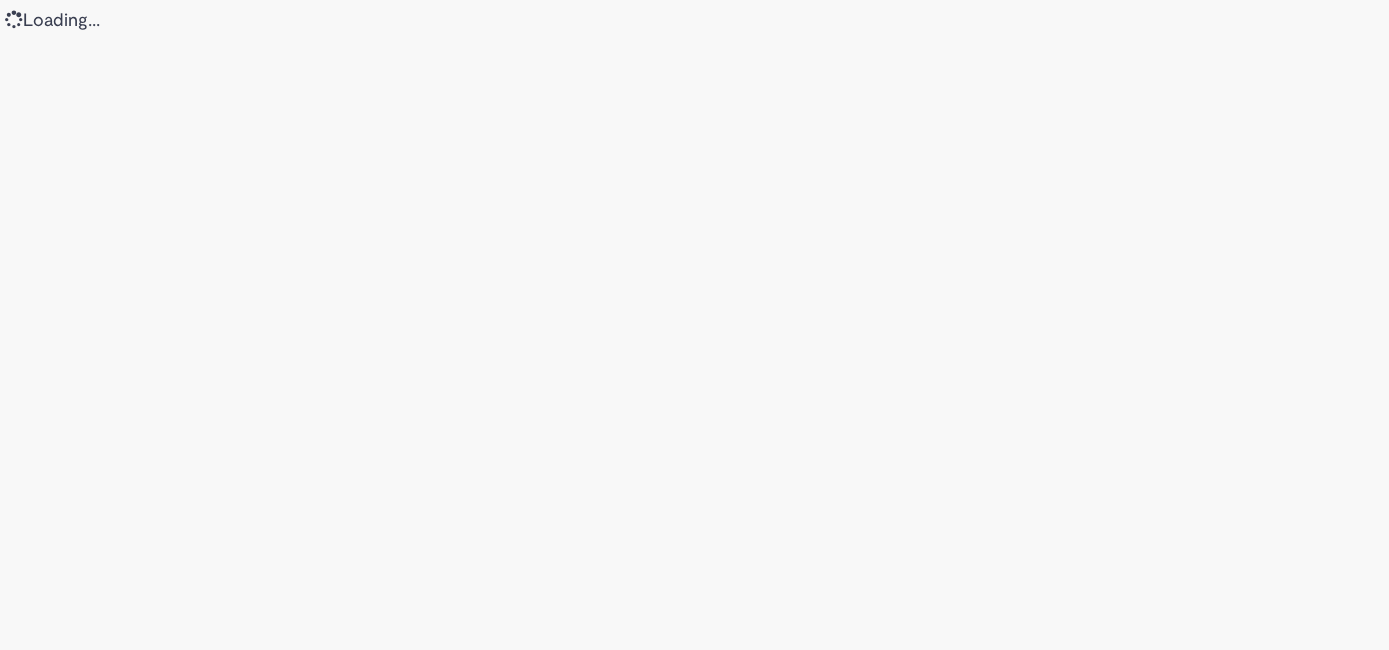 scroll, scrollTop: 0, scrollLeft: 0, axis: both 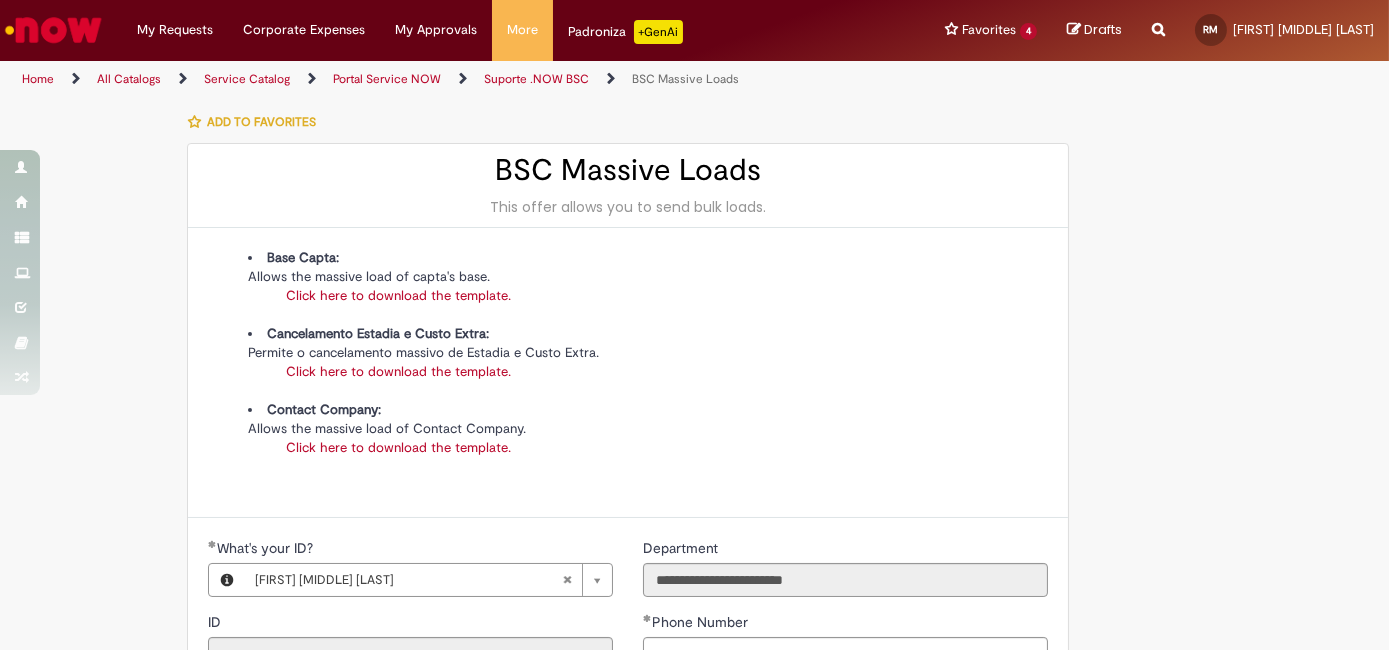 type on "**********" 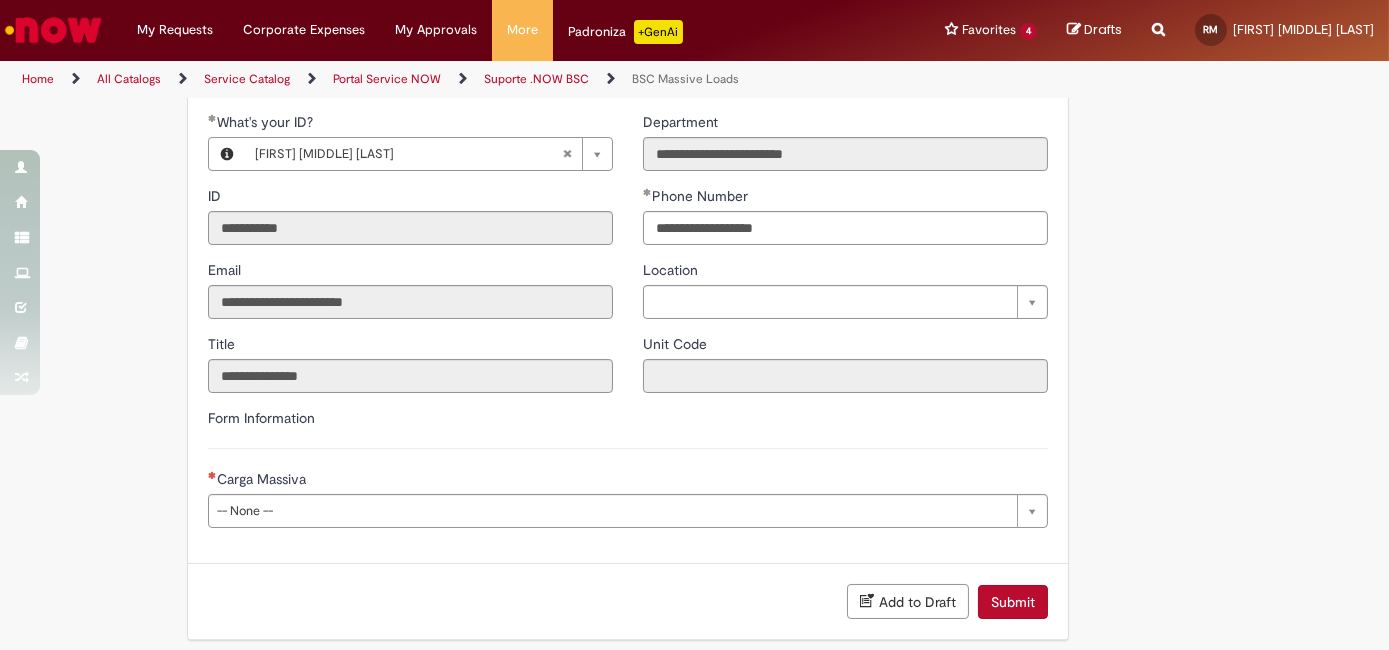 scroll, scrollTop: 435, scrollLeft: 0, axis: vertical 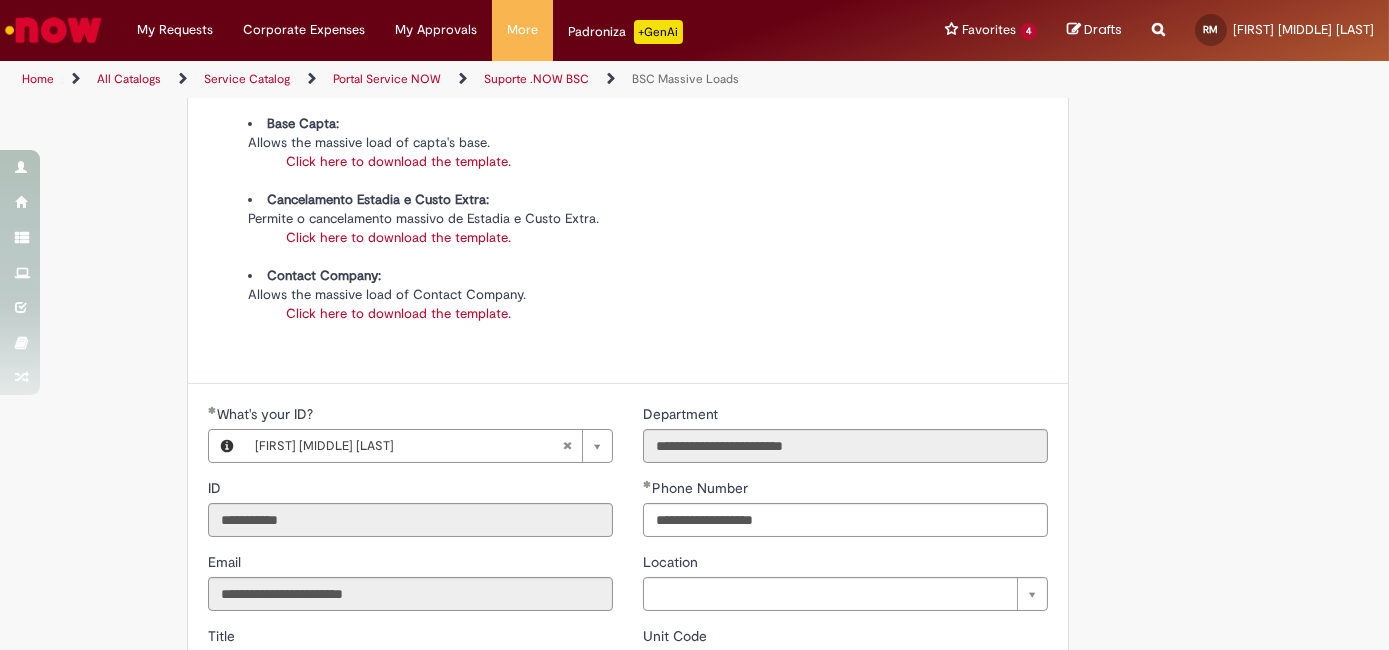 click on "Click here to download the template." at bounding box center (398, 313) 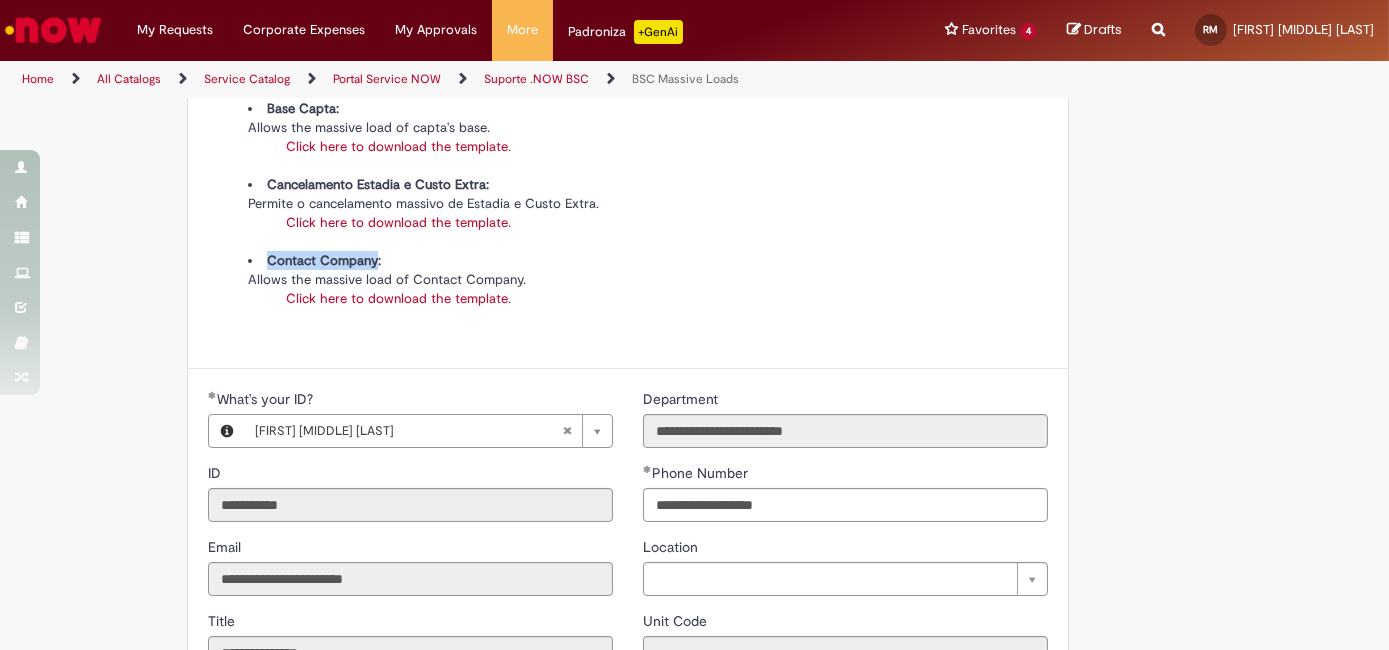 drag, startPoint x: 262, startPoint y: 254, endPoint x: 368, endPoint y: 255, distance: 106.004715 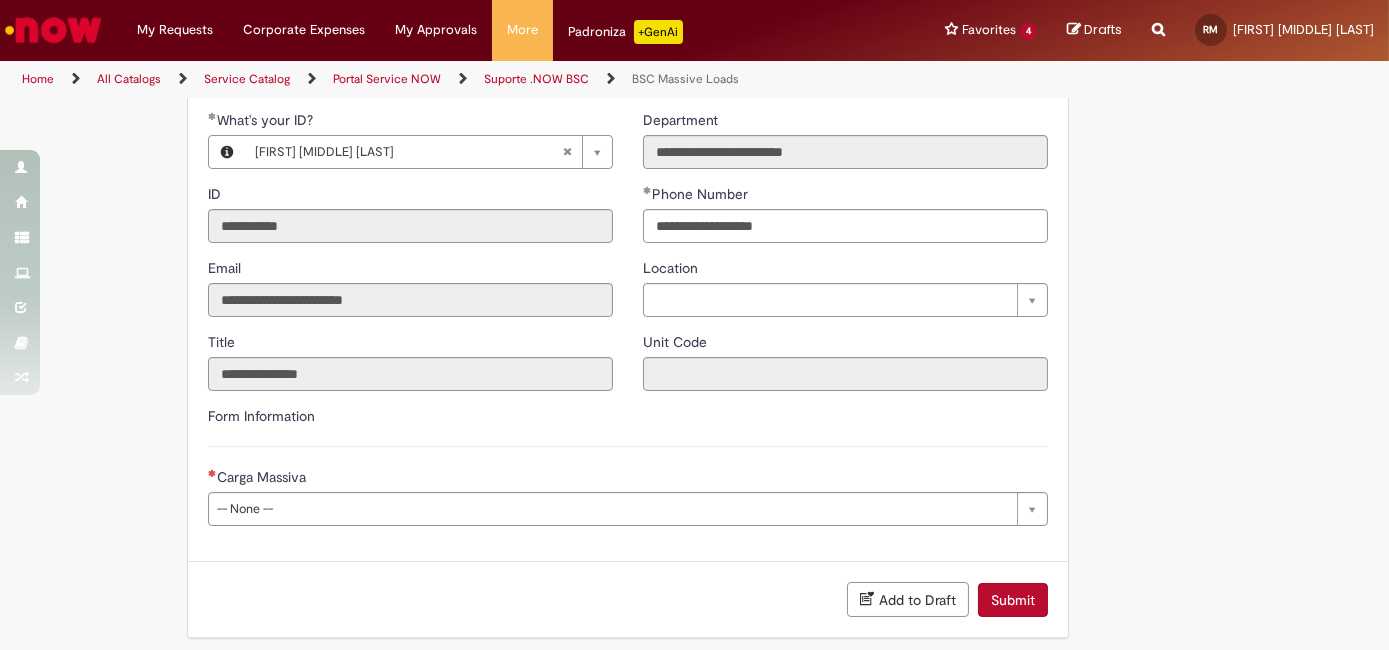 scroll, scrollTop: 435, scrollLeft: 0, axis: vertical 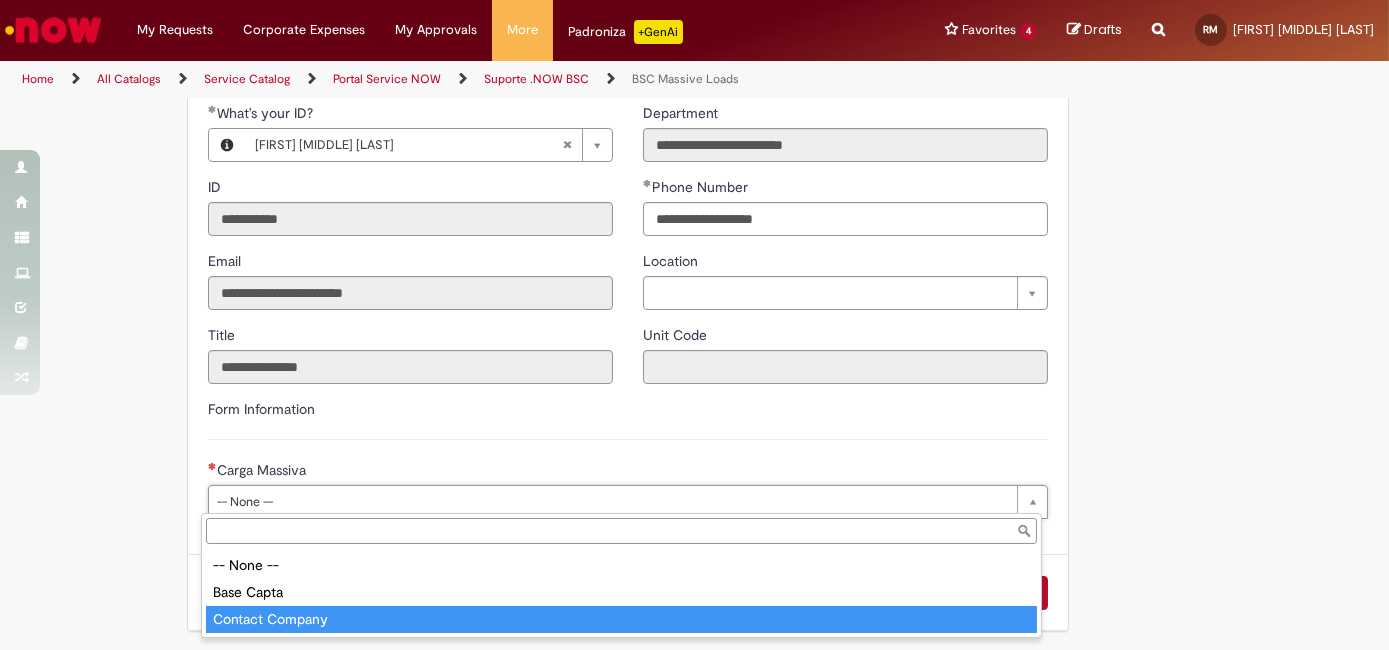 type on "**********" 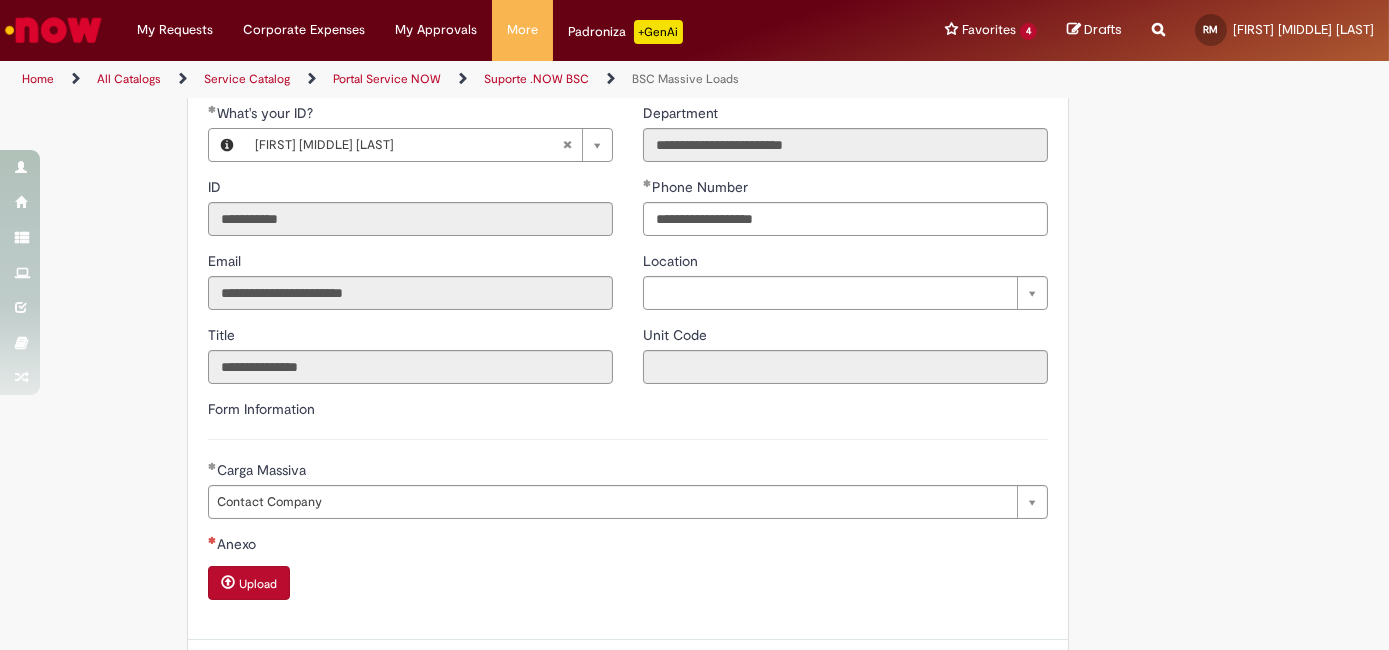 scroll, scrollTop: 520, scrollLeft: 0, axis: vertical 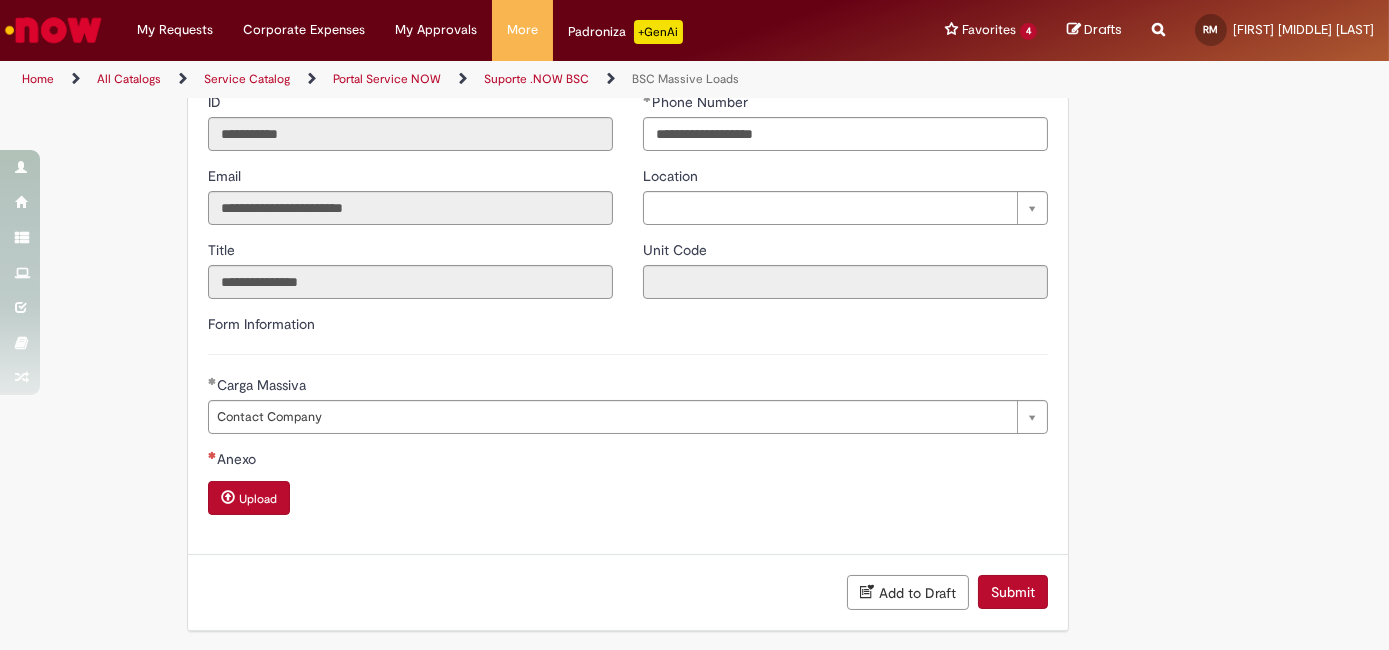 click at bounding box center [228, 497] 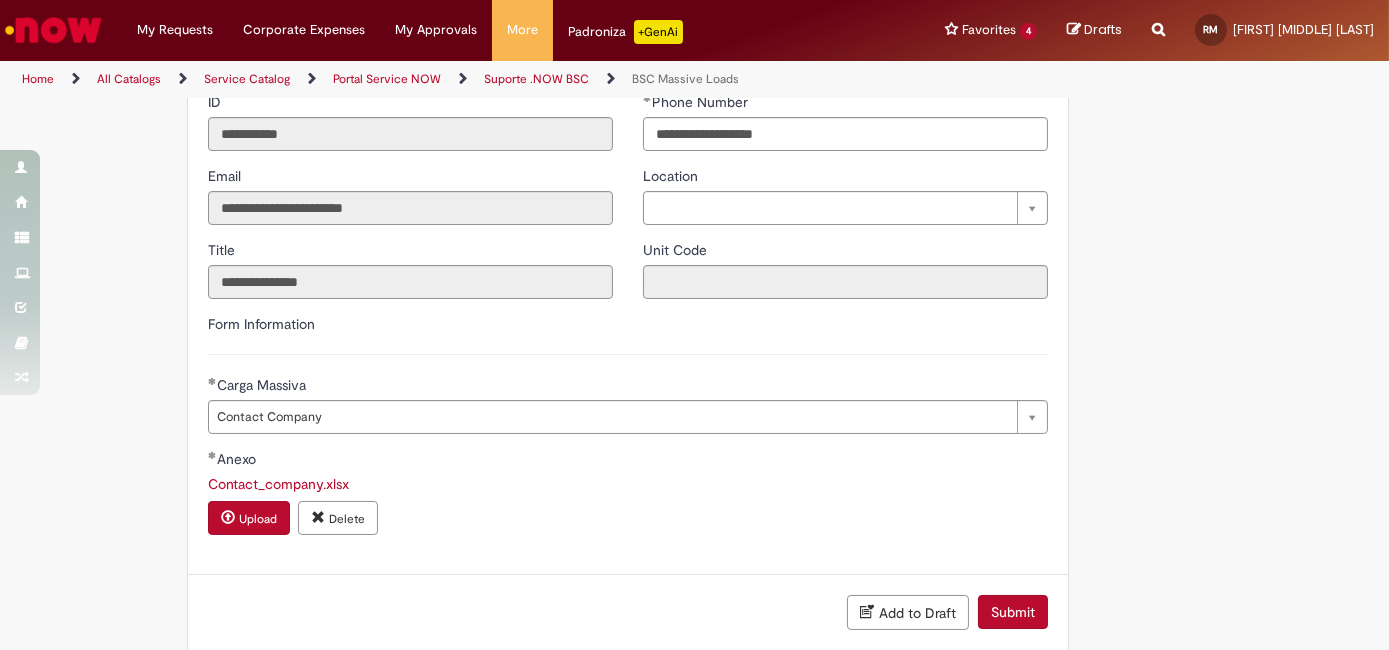 scroll, scrollTop: 539, scrollLeft: 0, axis: vertical 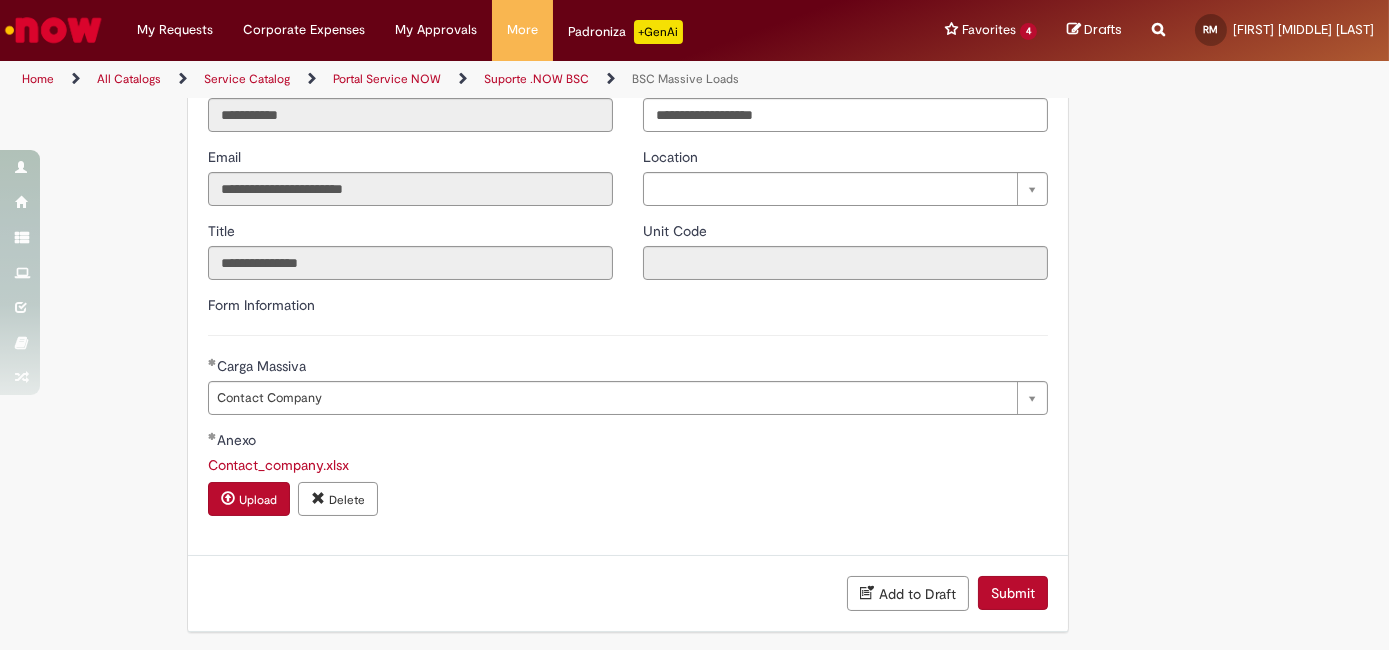 click on "Submit" at bounding box center [1013, 593] 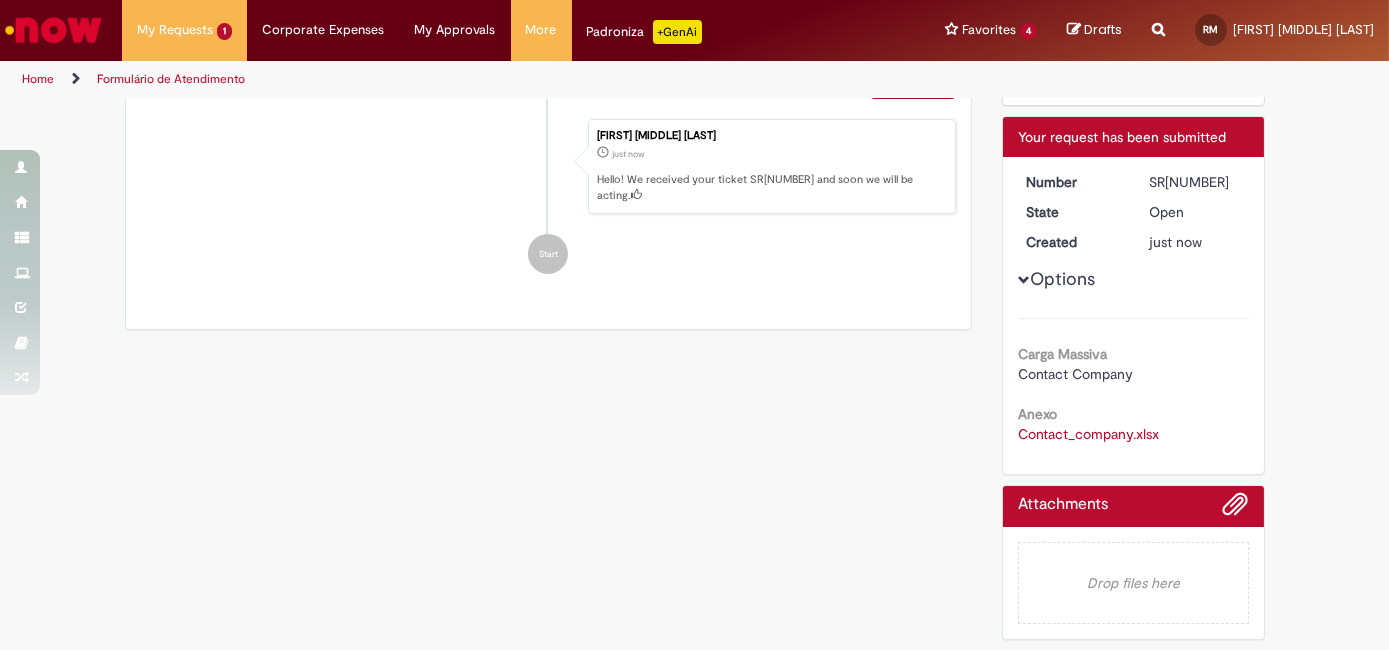 scroll, scrollTop: 0, scrollLeft: 0, axis: both 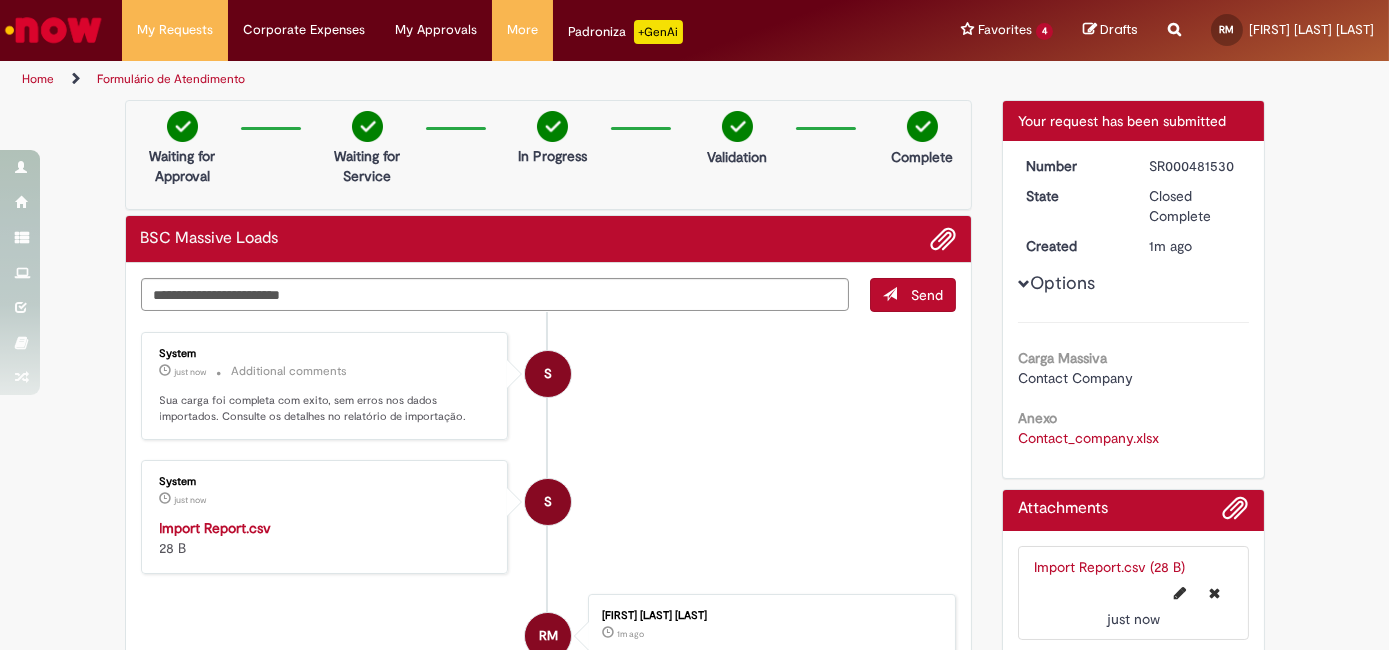 click on "Import Report.csv" at bounding box center (216, 528) 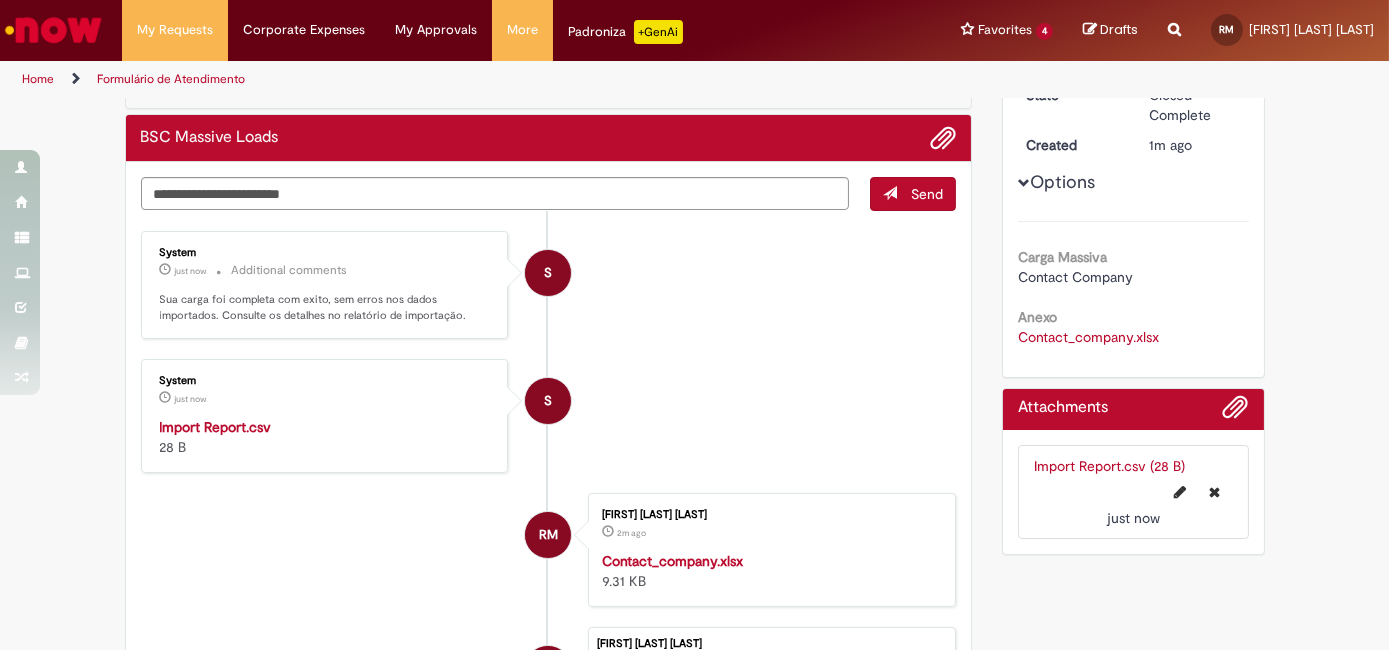 scroll, scrollTop: 0, scrollLeft: 0, axis: both 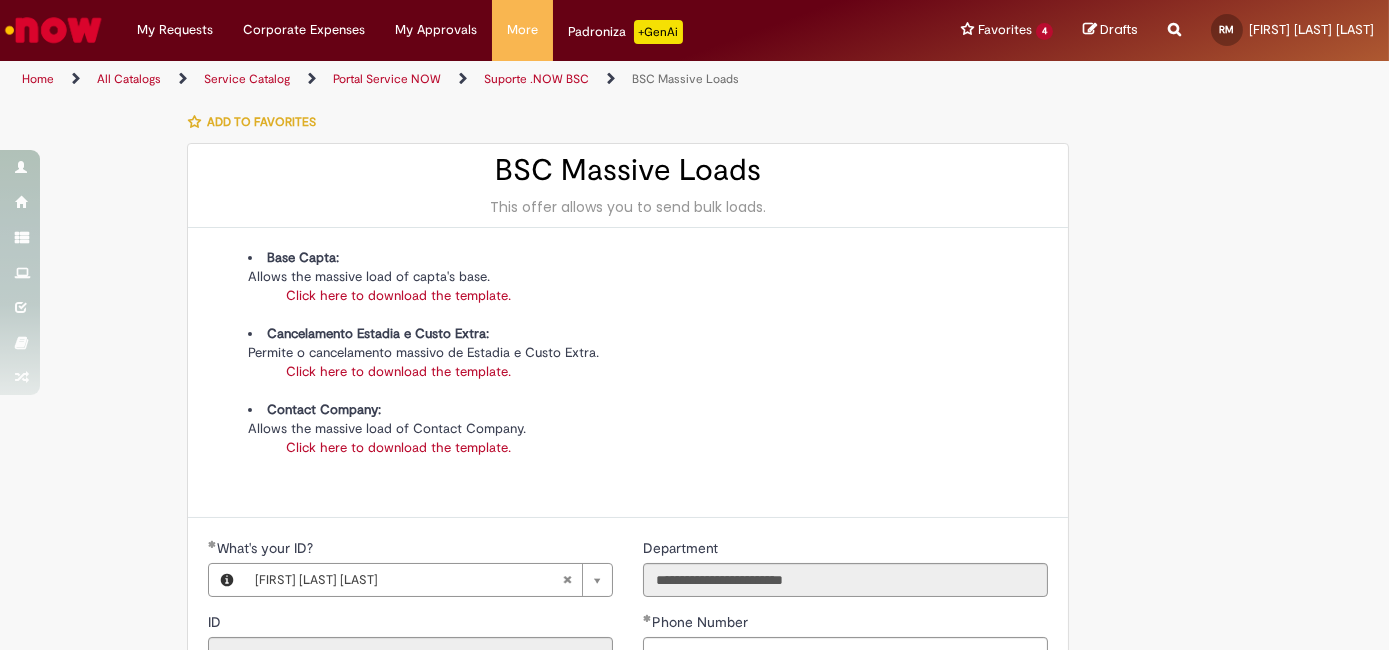 type on "**********" 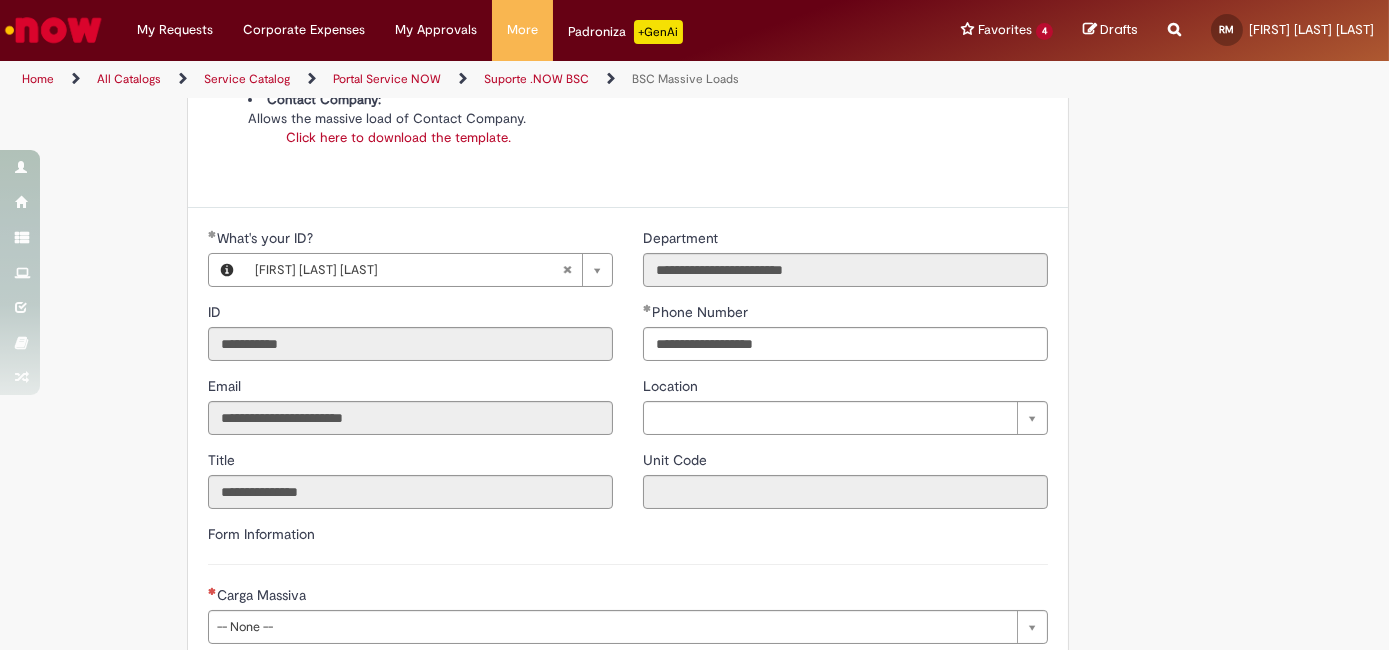 scroll, scrollTop: 435, scrollLeft: 0, axis: vertical 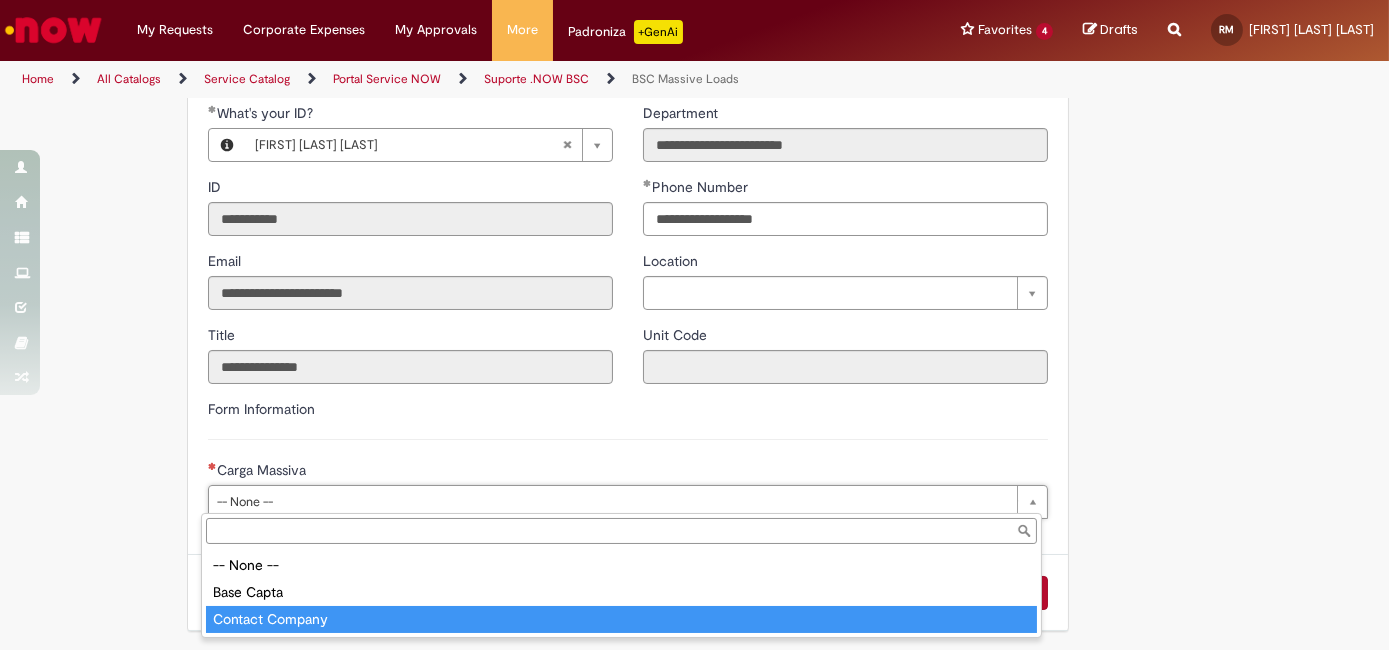 type on "**********" 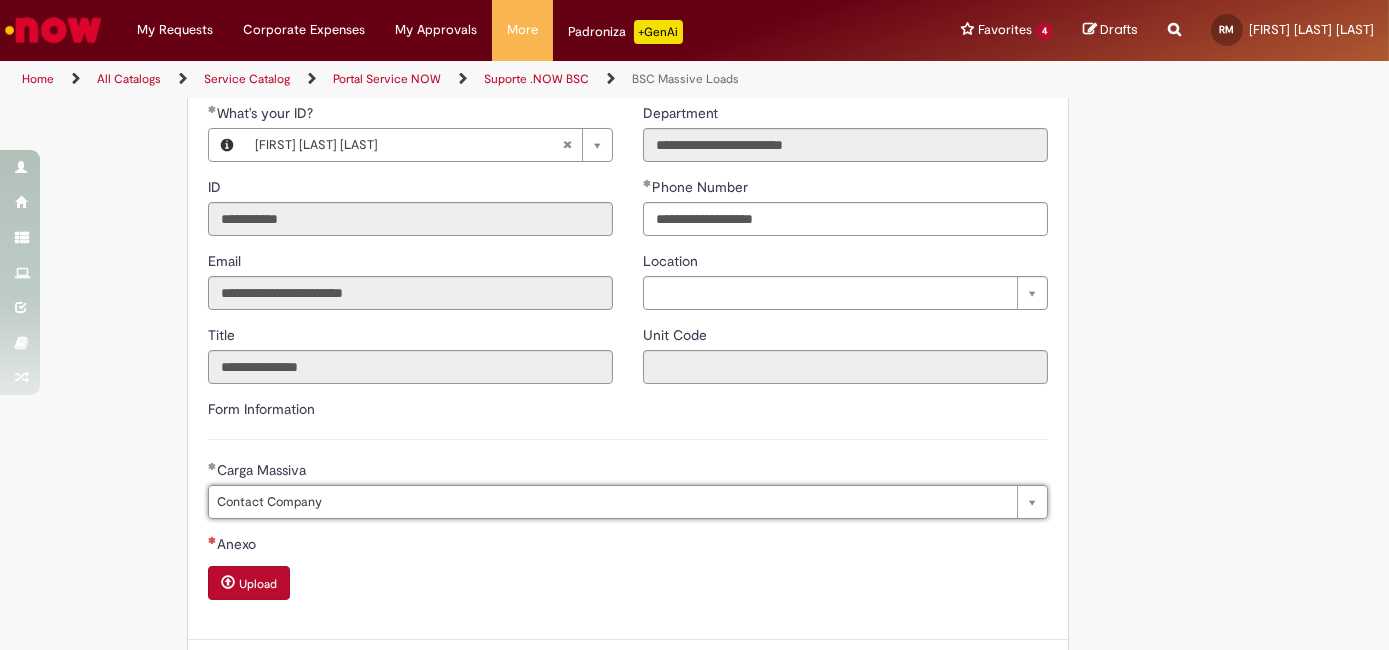 click on "Upload" at bounding box center (258, 584) 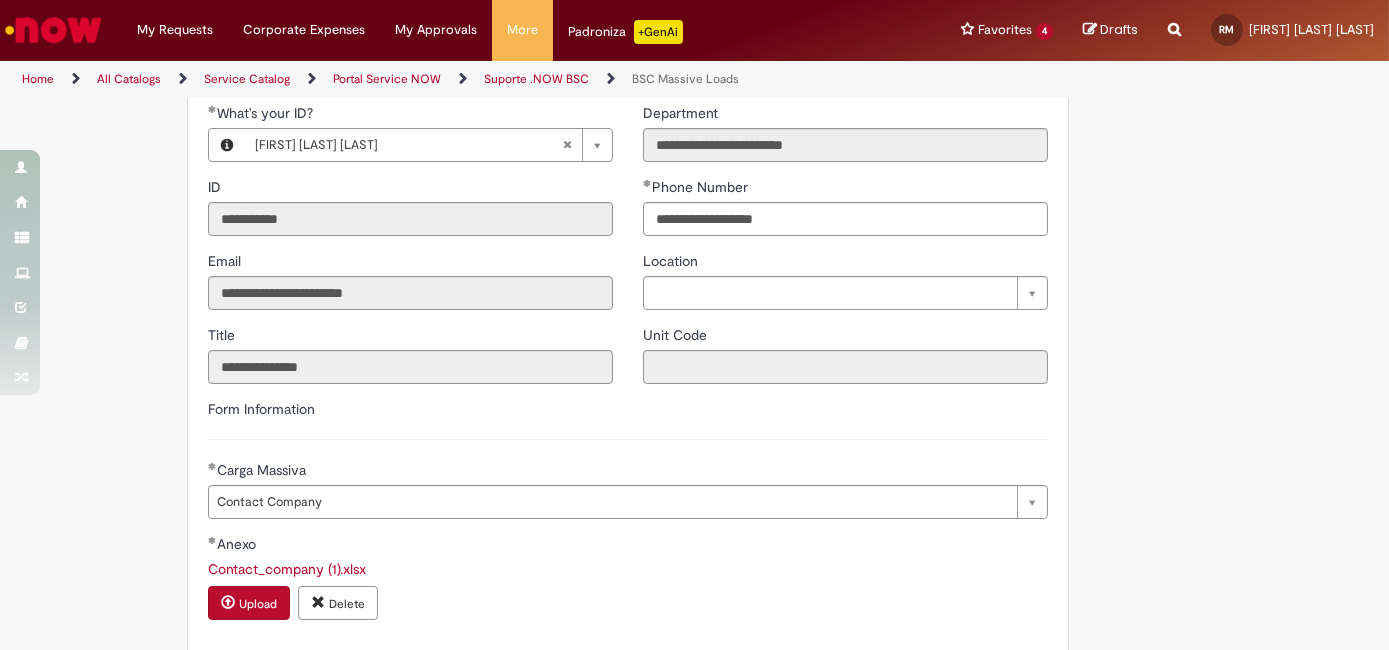 scroll, scrollTop: 539, scrollLeft: 0, axis: vertical 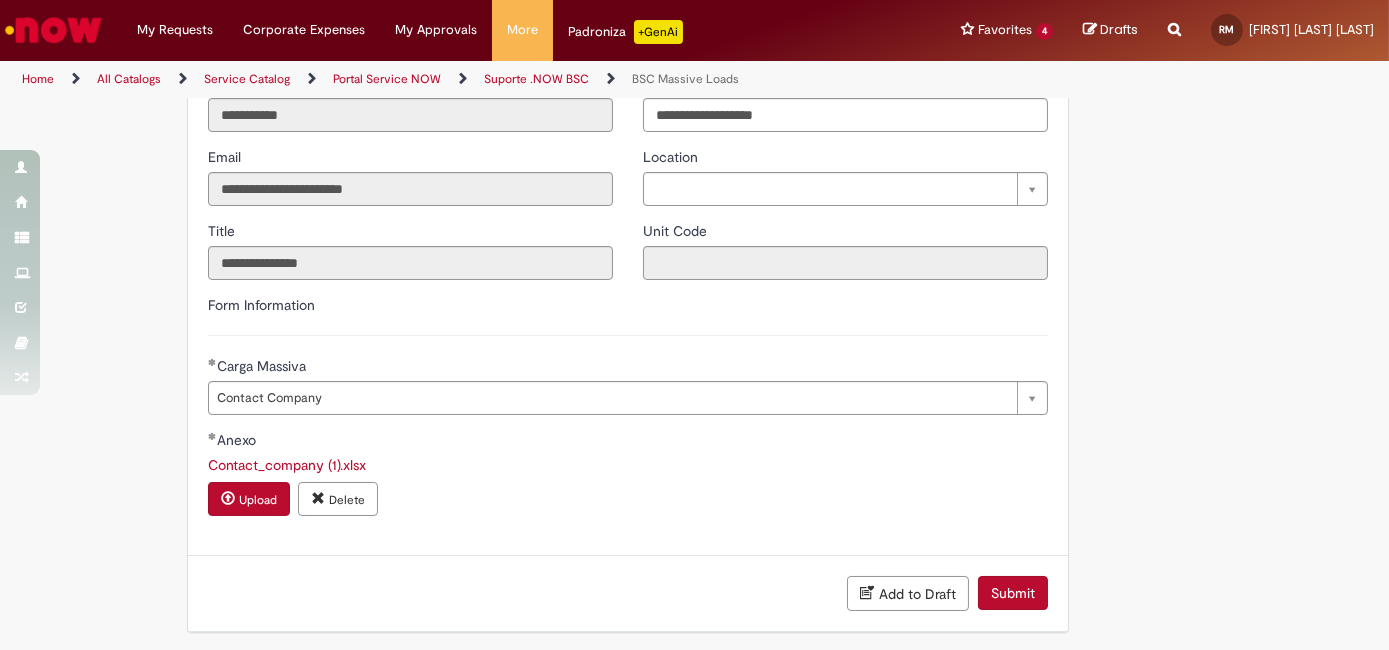 click on "Submit" at bounding box center (1013, 593) 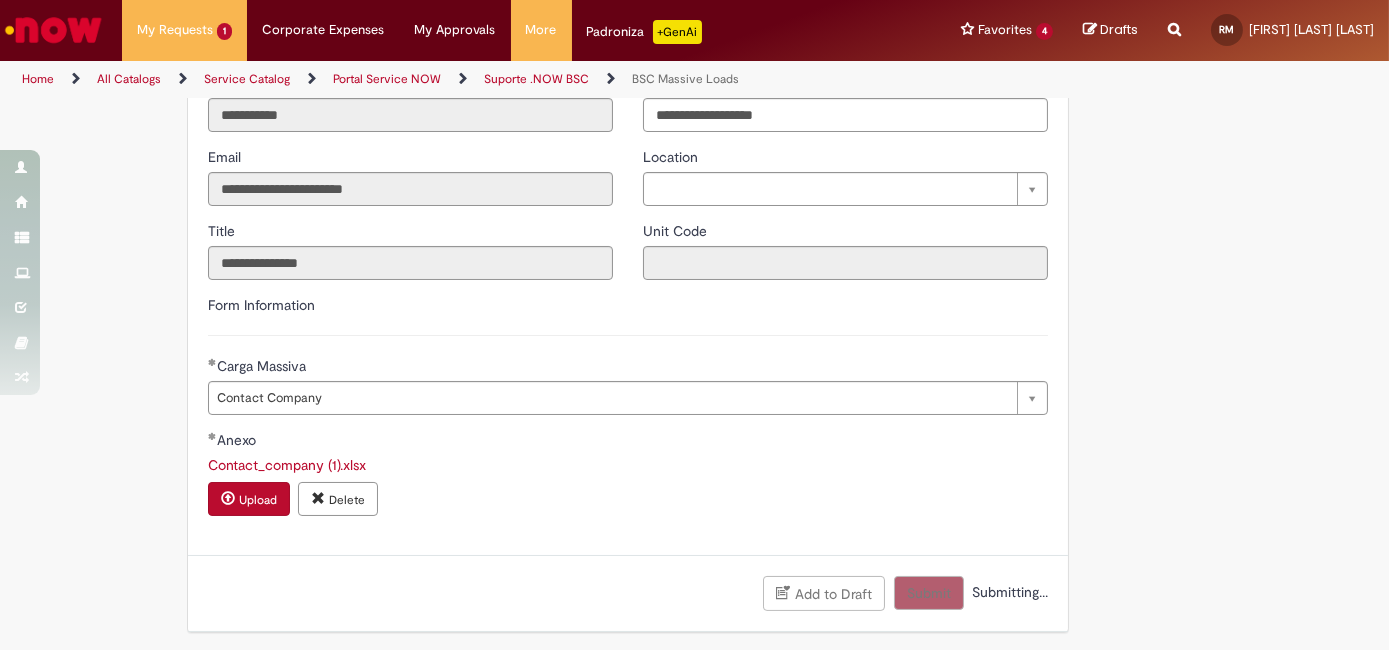 scroll, scrollTop: 0, scrollLeft: 0, axis: both 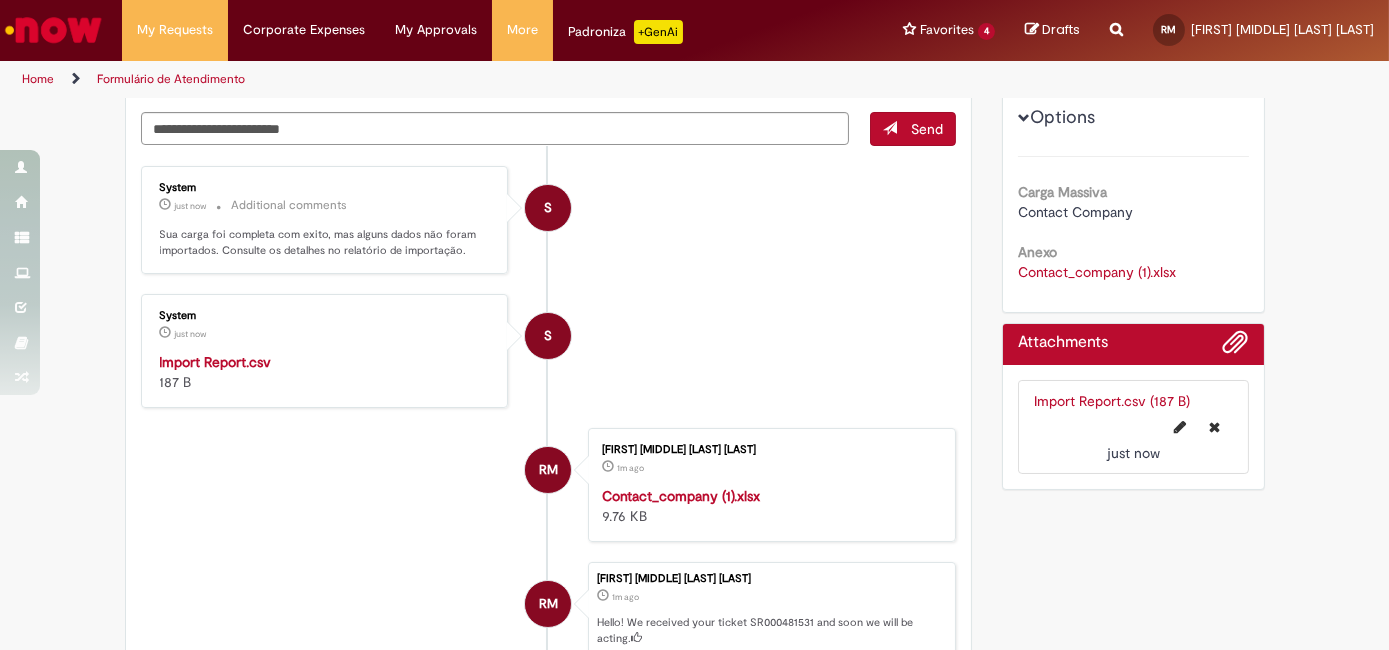 click on "Import Report.csv" at bounding box center [216, 362] 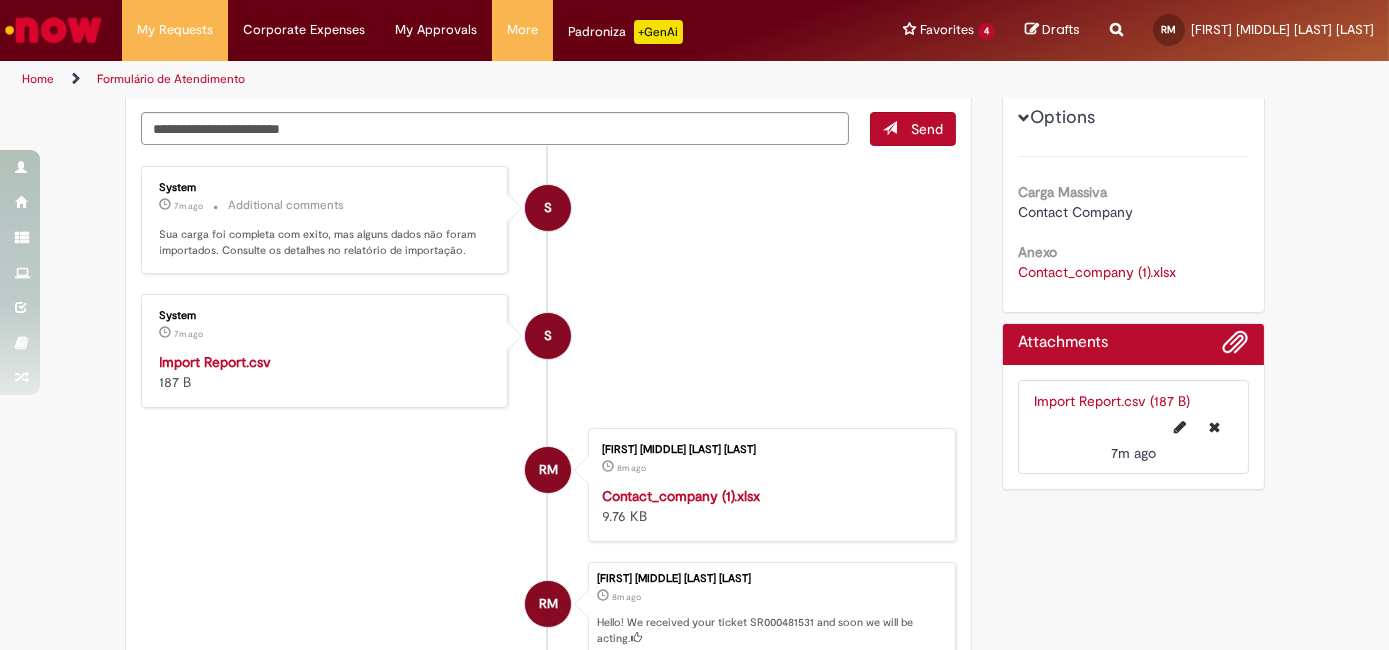 click on "+GenAi" at bounding box center [658, 32] 